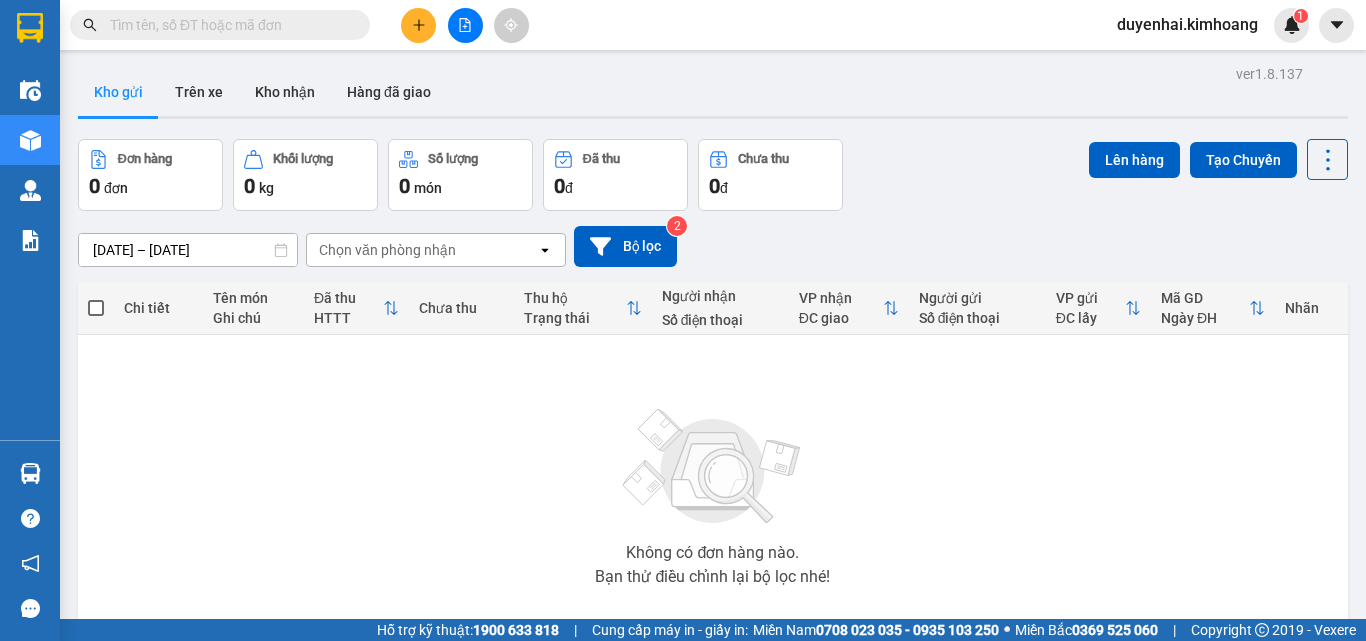 scroll, scrollTop: 0, scrollLeft: 0, axis: both 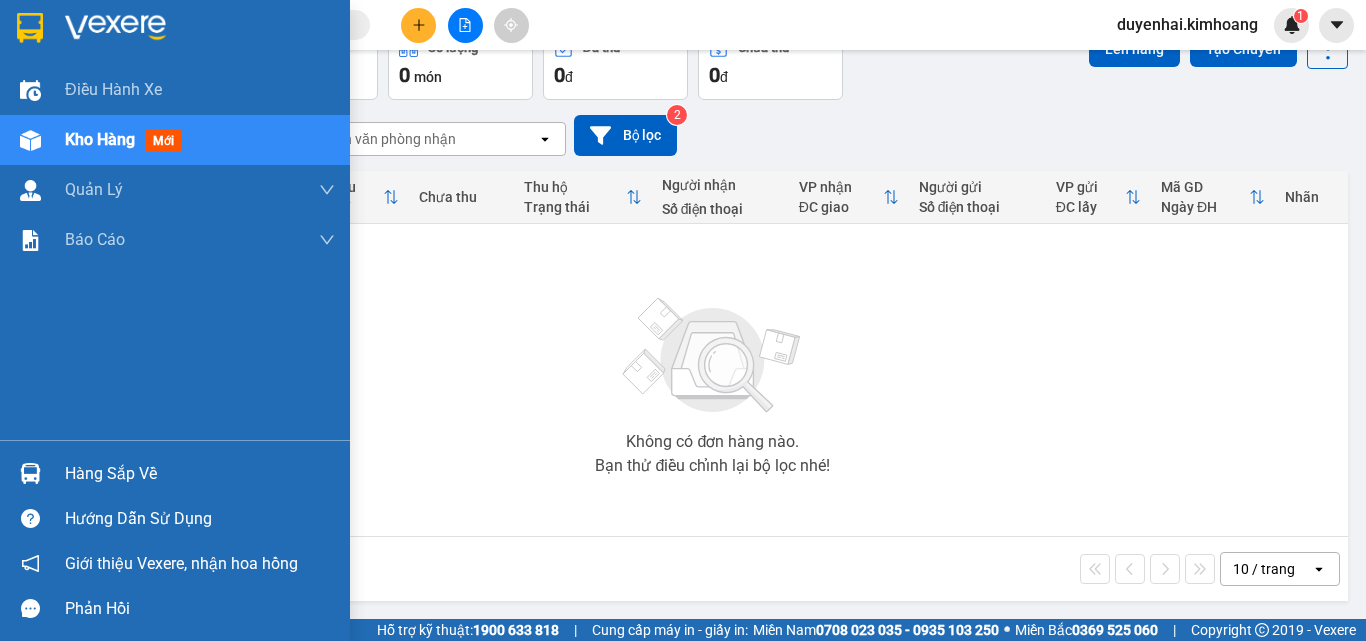 click on "Hàng sắp về" at bounding box center (200, 474) 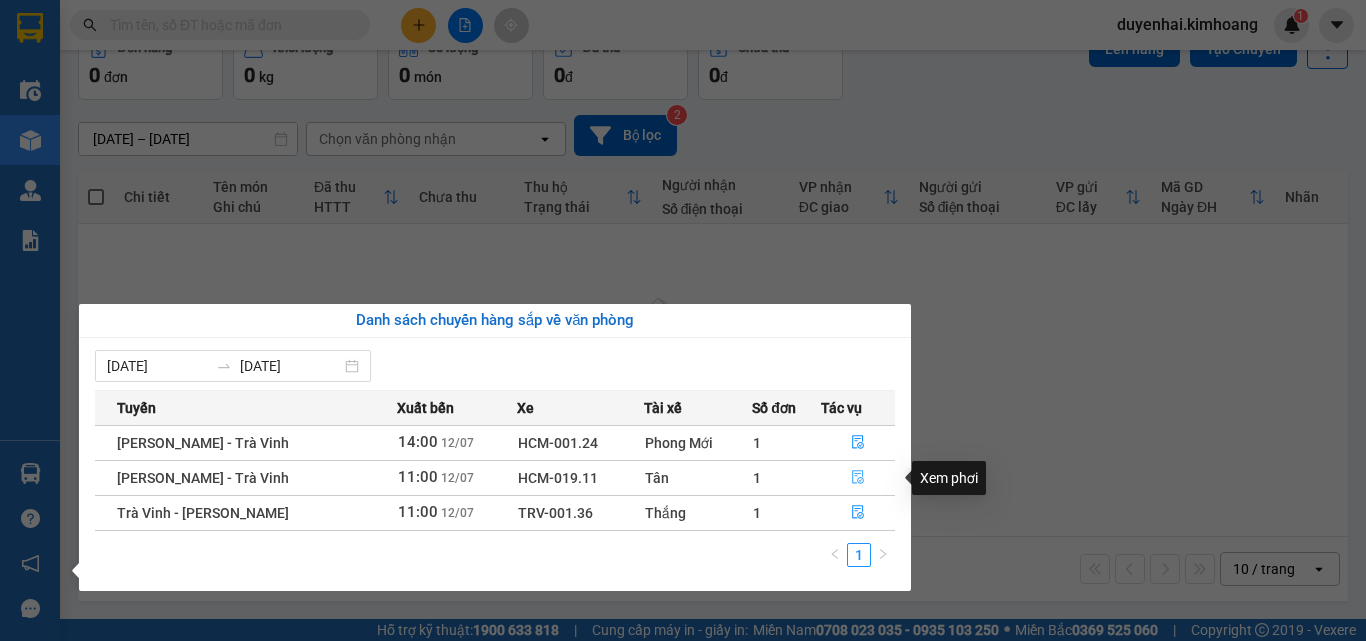click at bounding box center (858, 478) 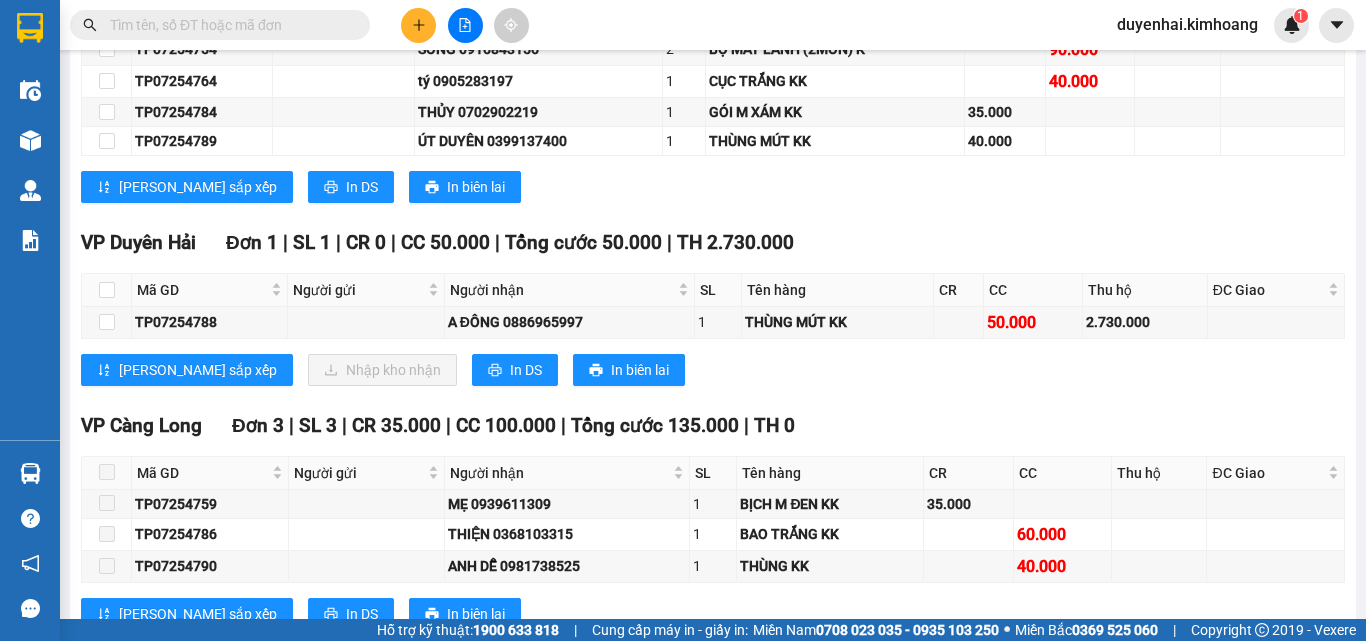scroll, scrollTop: 2200, scrollLeft: 0, axis: vertical 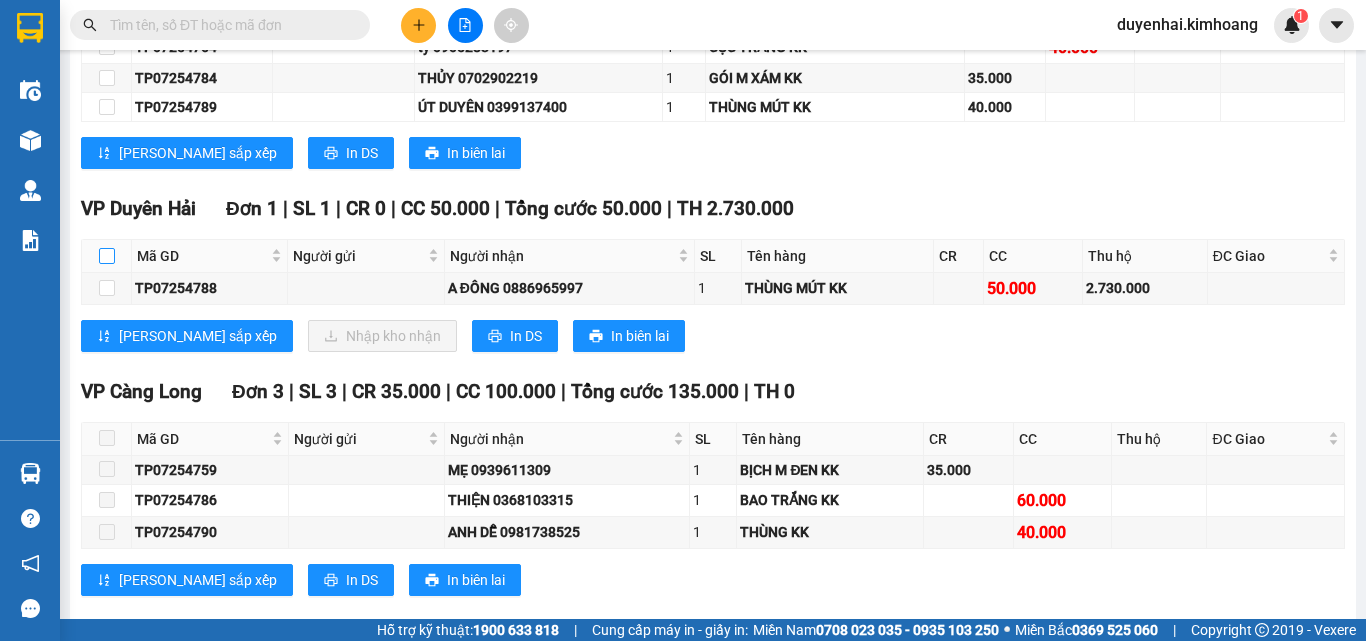 click at bounding box center (107, 256) 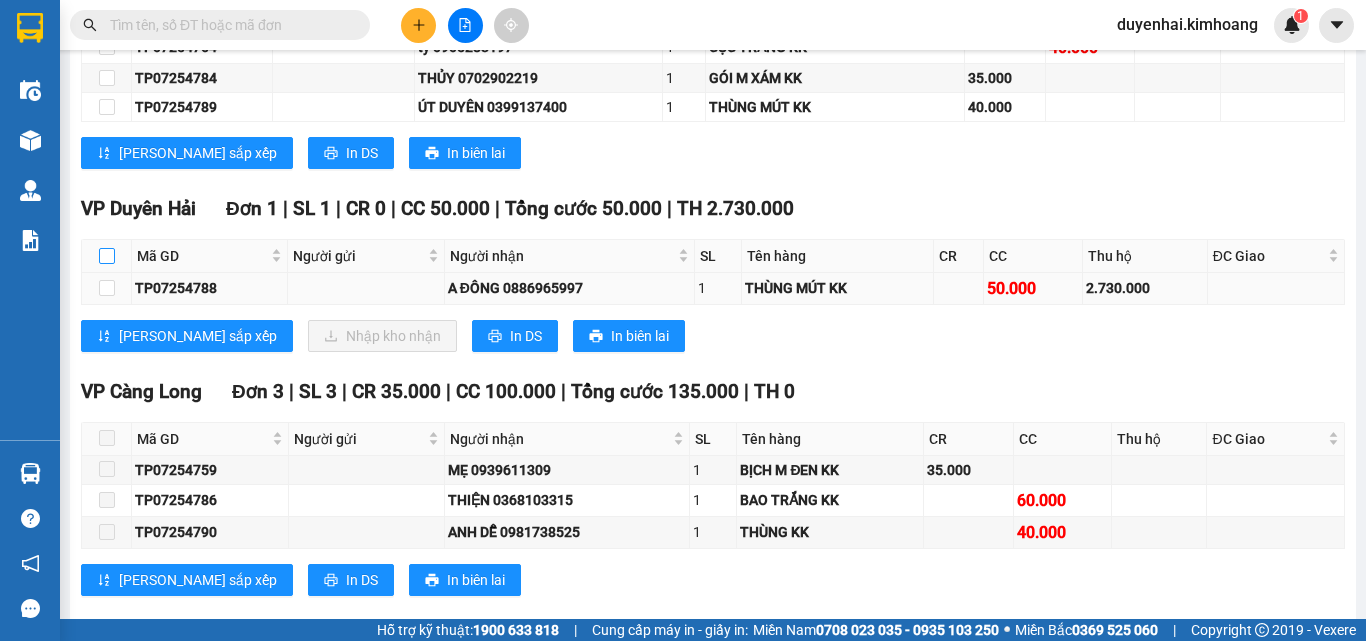 checkbox on "true" 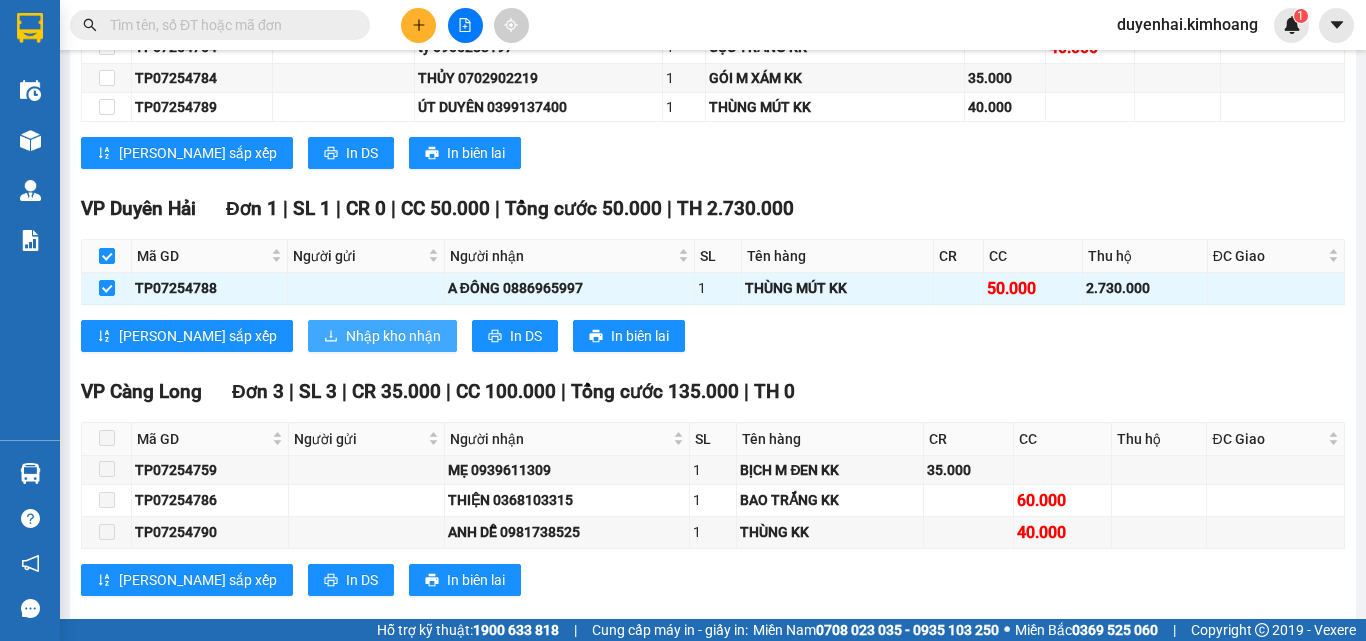 click on "Nhập kho nhận" at bounding box center [393, 336] 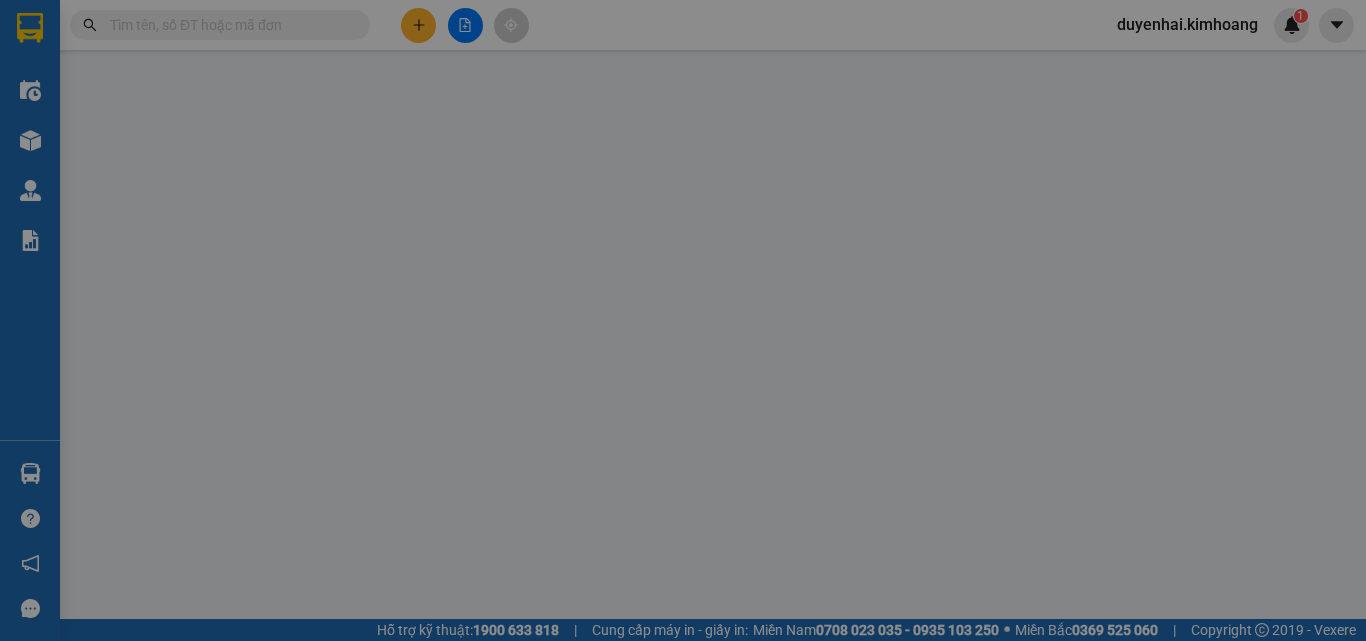 scroll, scrollTop: 0, scrollLeft: 0, axis: both 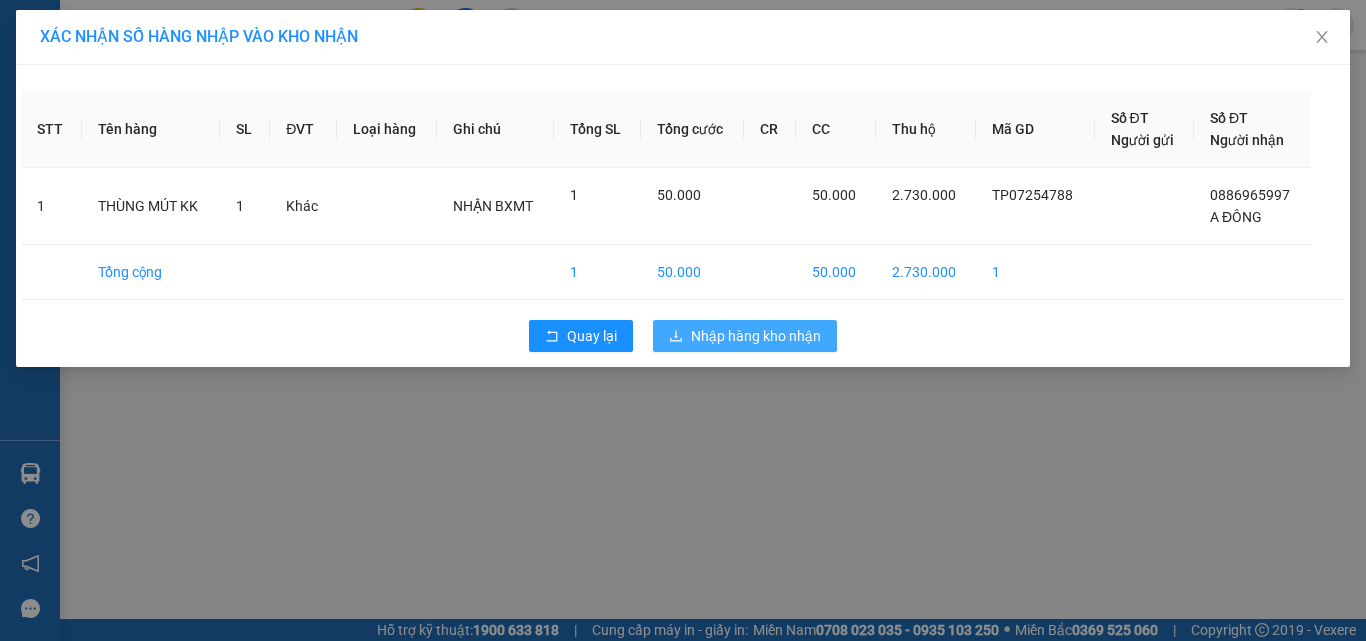 click on "Nhập hàng kho nhận" at bounding box center (756, 336) 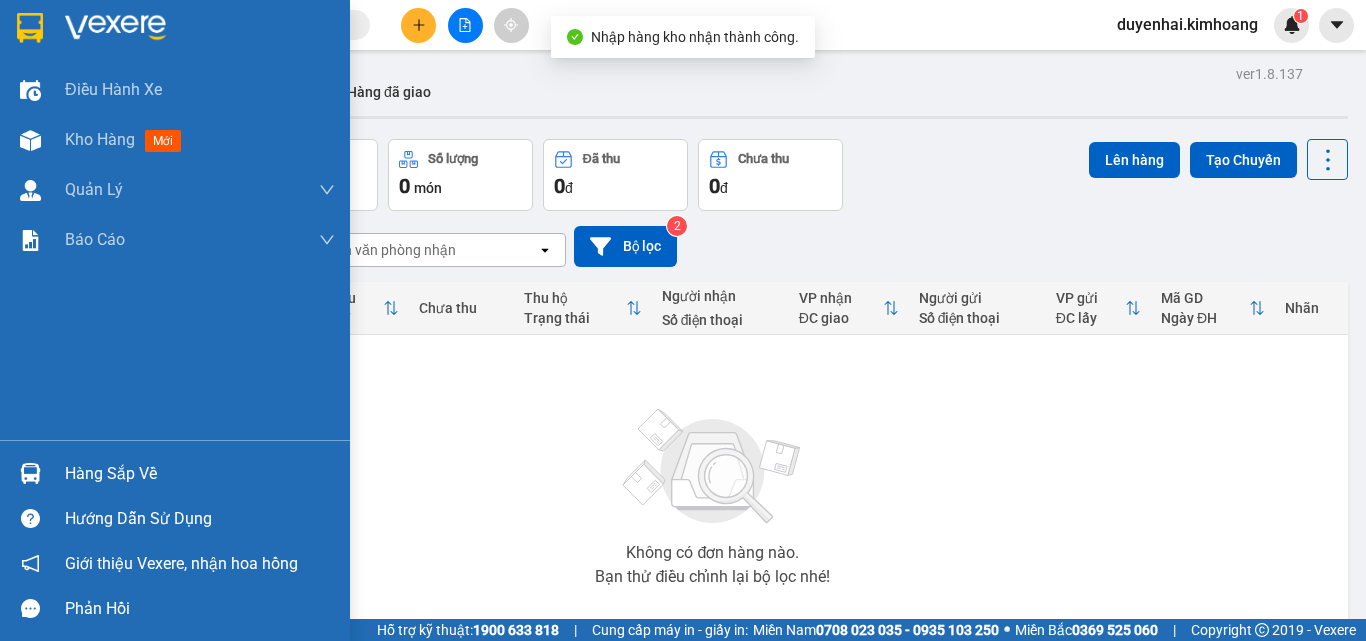 drag, startPoint x: 83, startPoint y: 475, endPoint x: 201, endPoint y: 491, distance: 119.0798 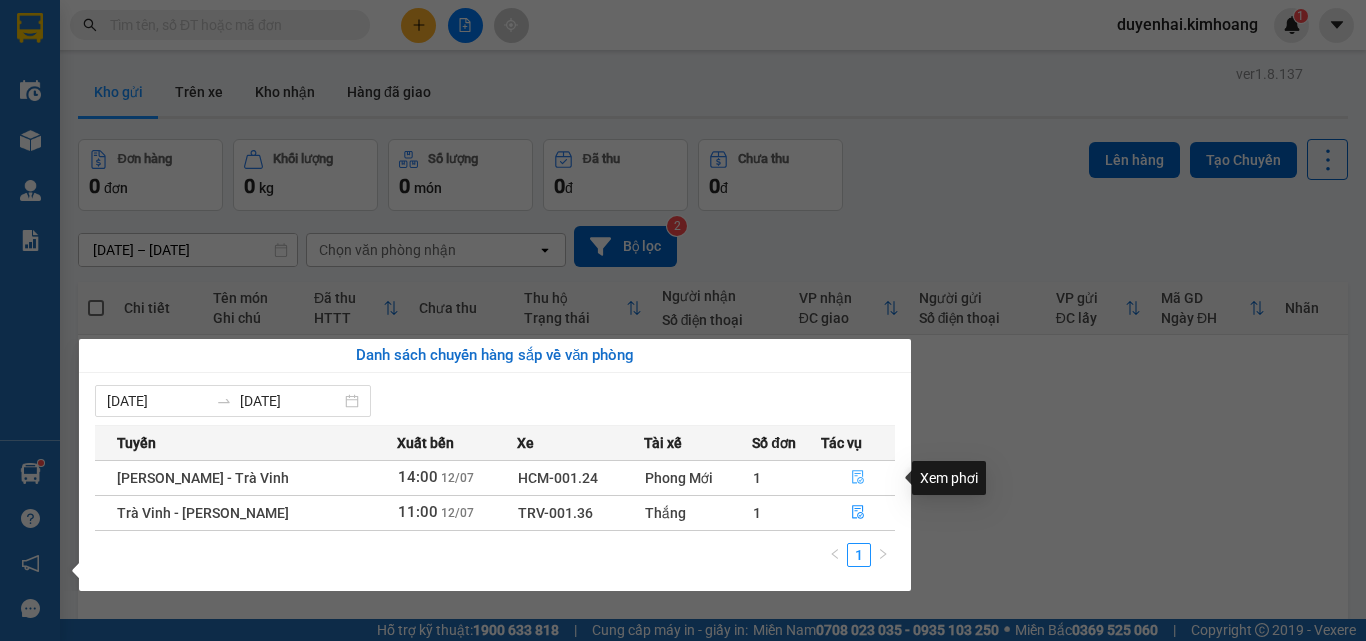 click 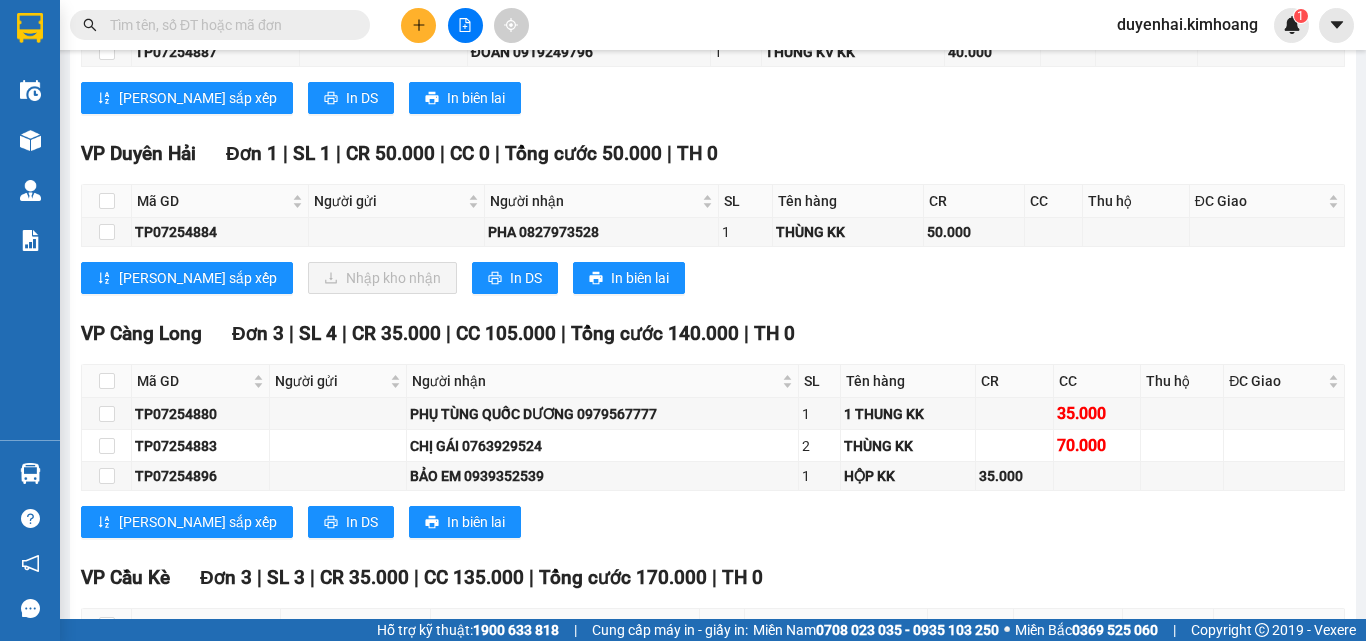 scroll, scrollTop: 1600, scrollLeft: 0, axis: vertical 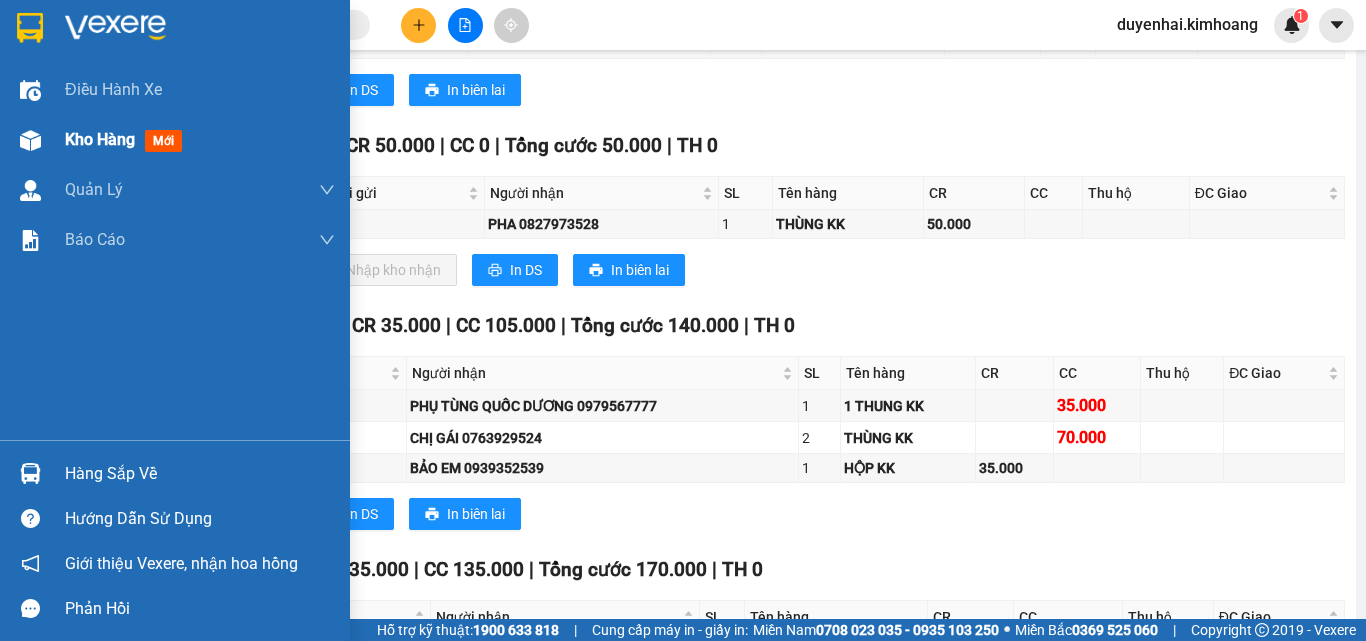 click on "Kho hàng" at bounding box center [100, 139] 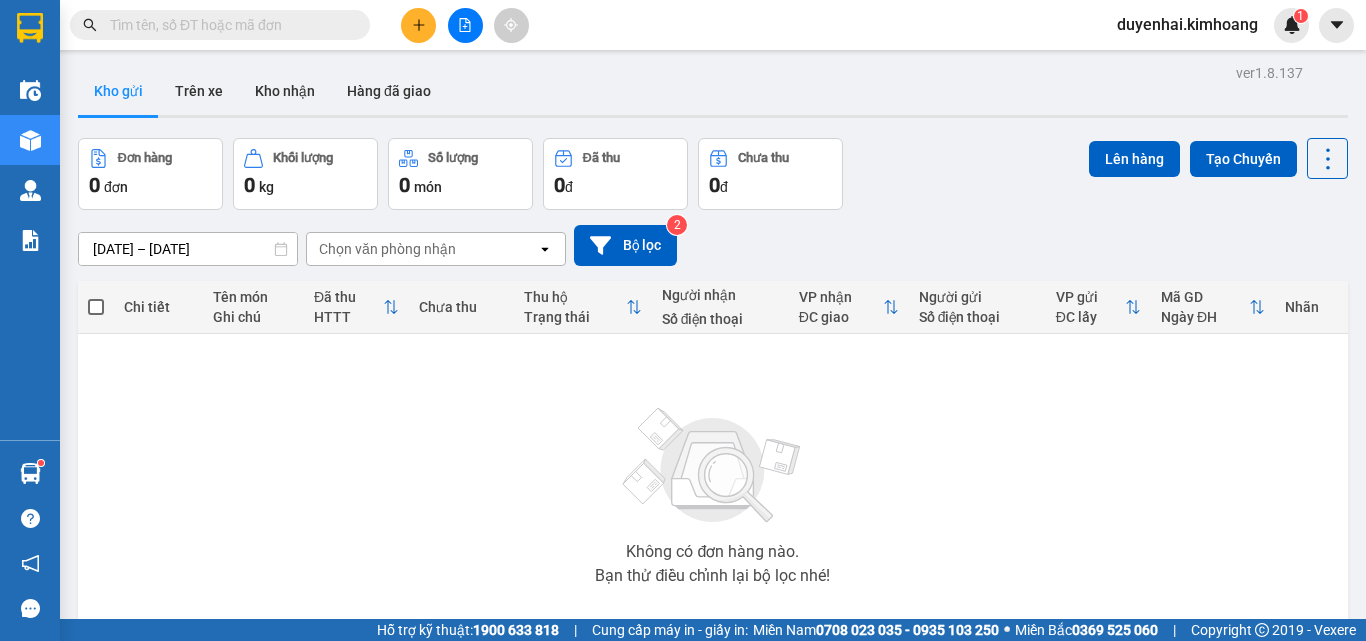scroll, scrollTop: 0, scrollLeft: 0, axis: both 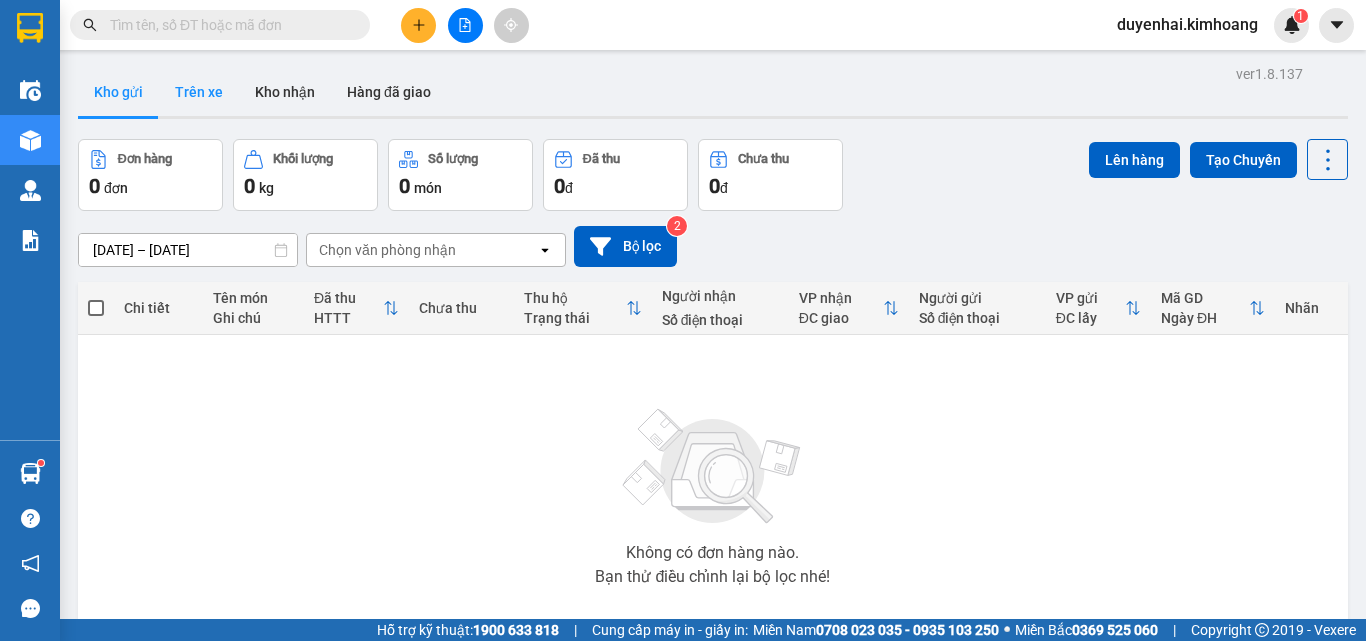 click on "Trên xe" at bounding box center [199, 92] 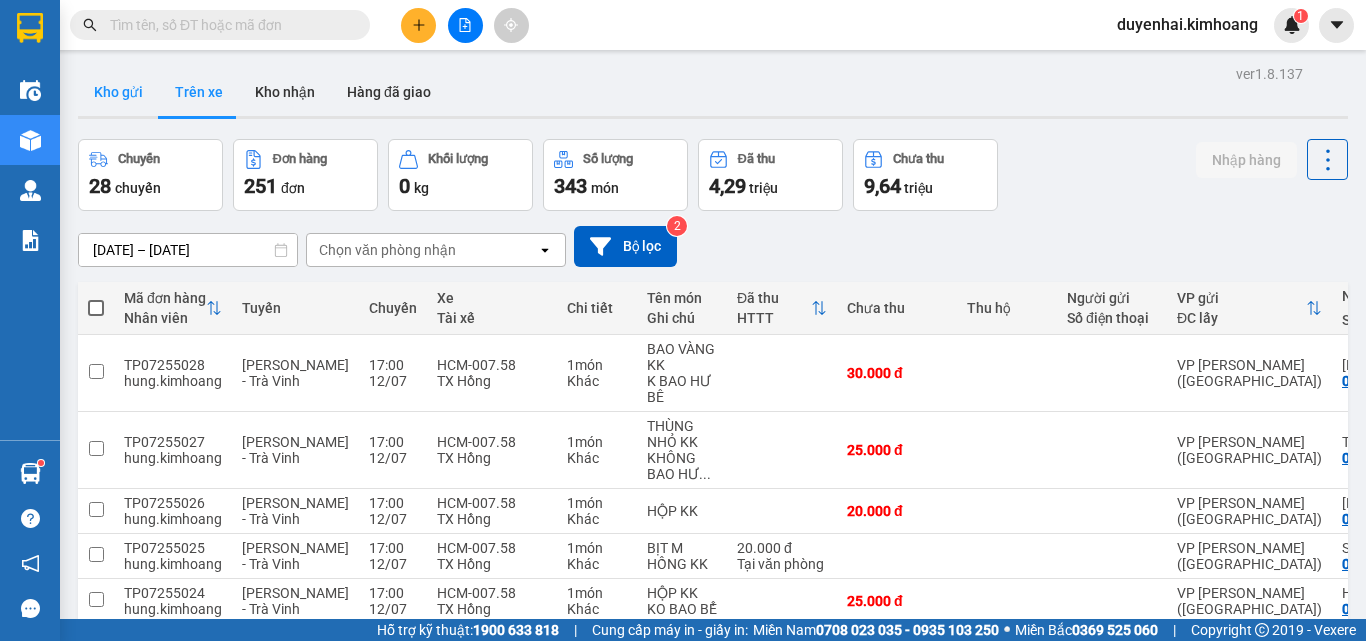 click on "Kho gửi" at bounding box center (118, 92) 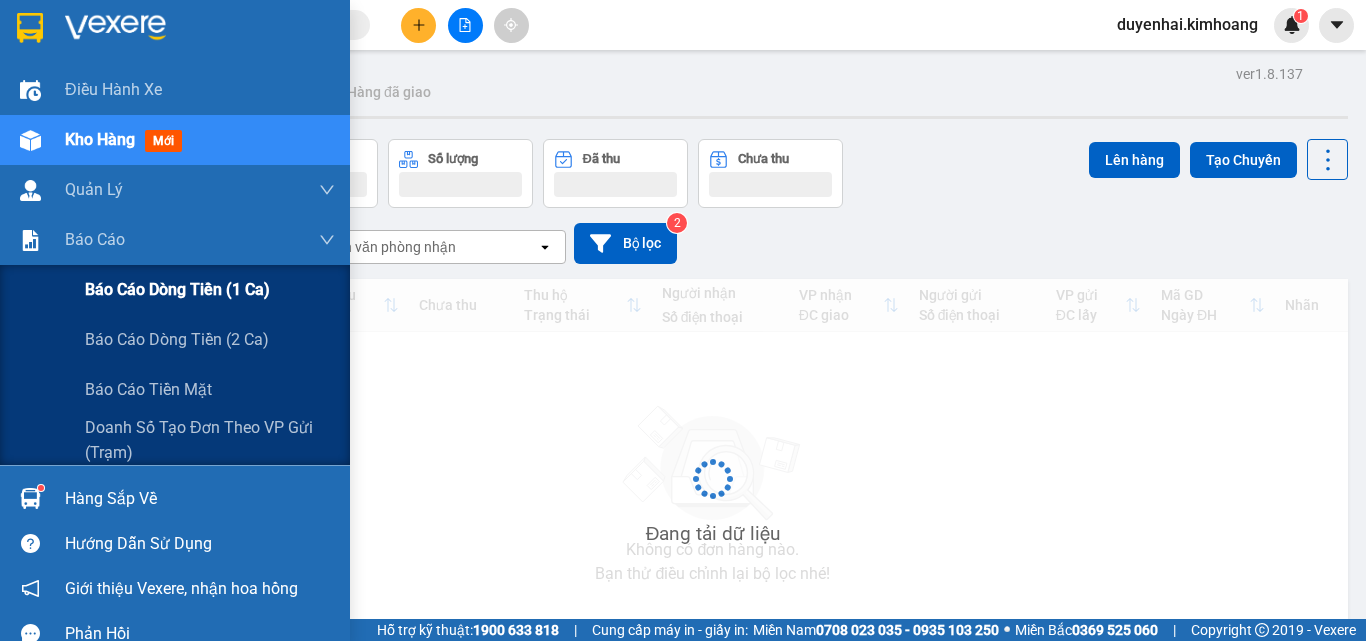 click on "Báo cáo dòng tiền (1 ca)" at bounding box center [177, 289] 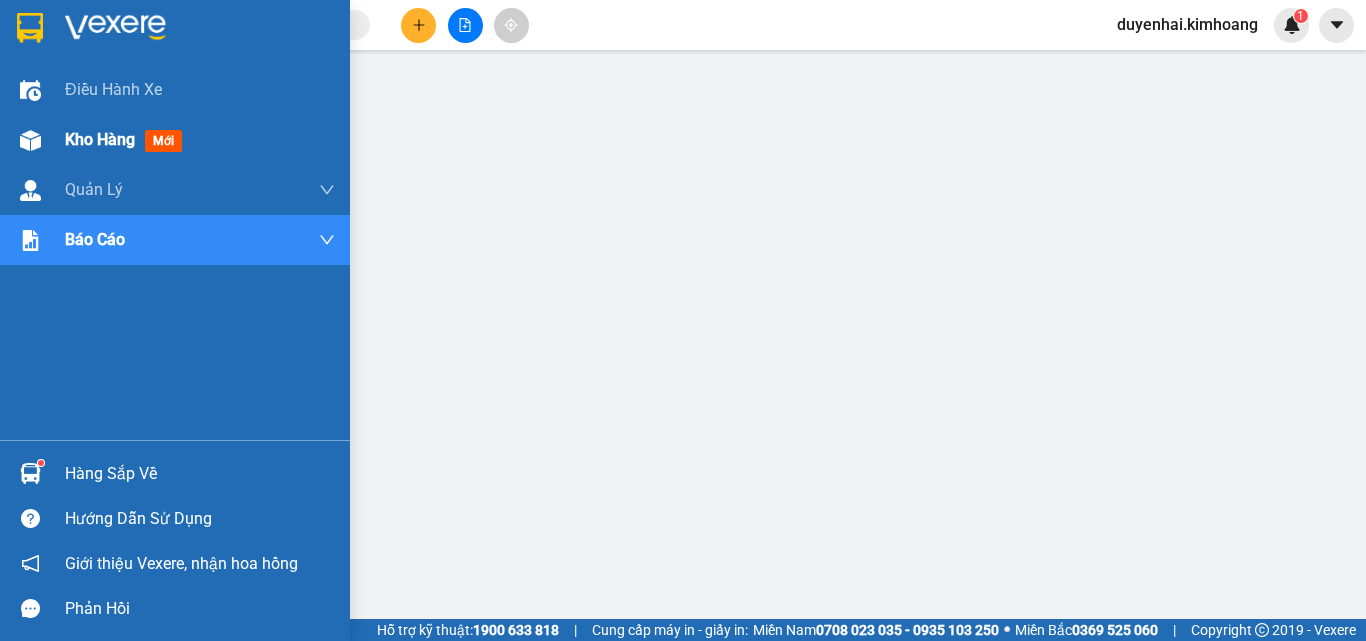 click on "Kho hàng mới" at bounding box center (127, 139) 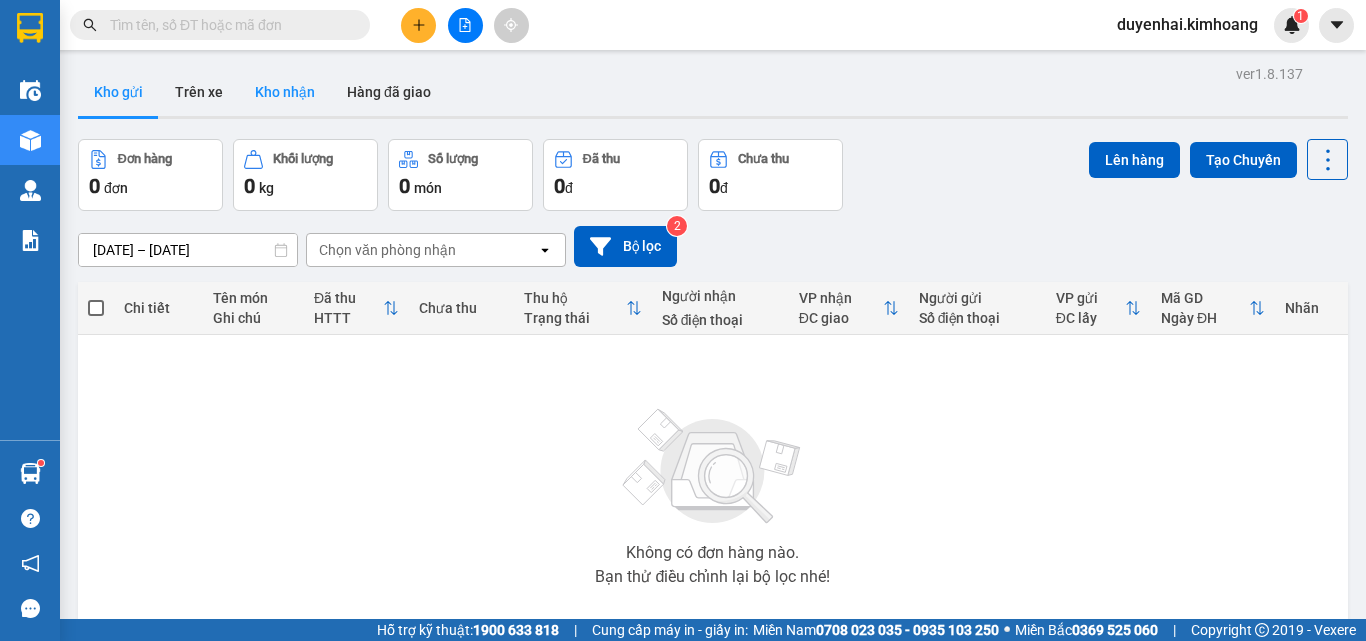 click on "Kho nhận" at bounding box center [285, 92] 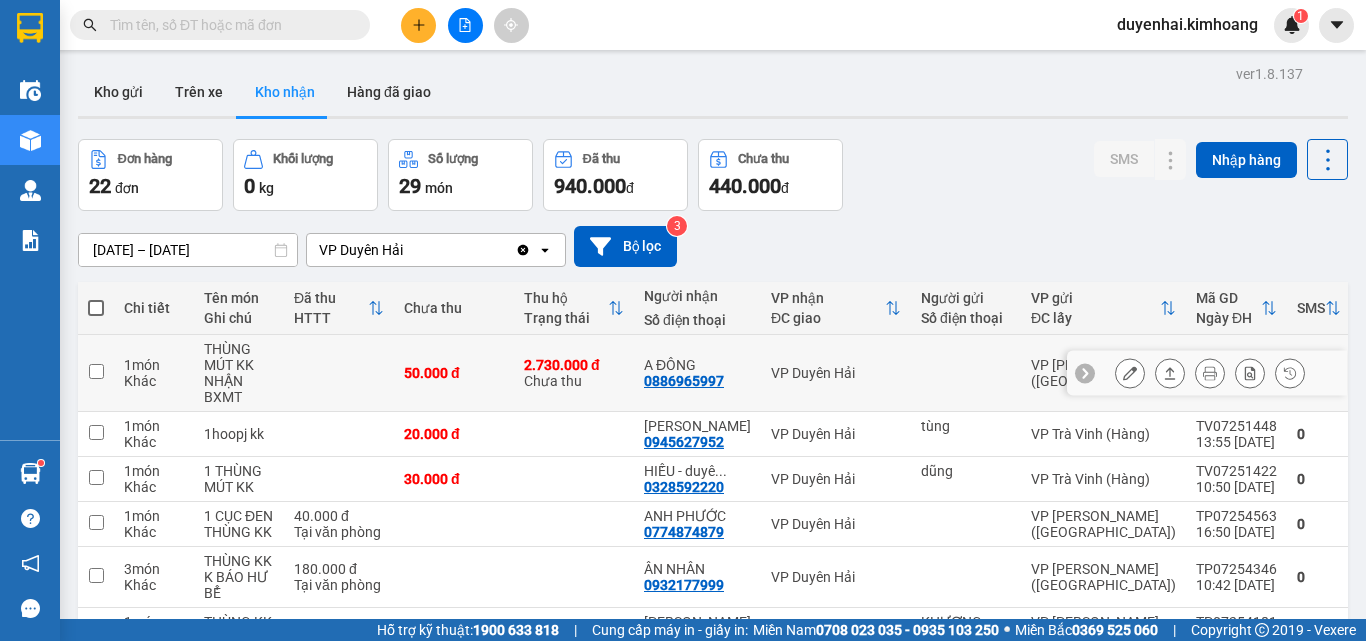 click 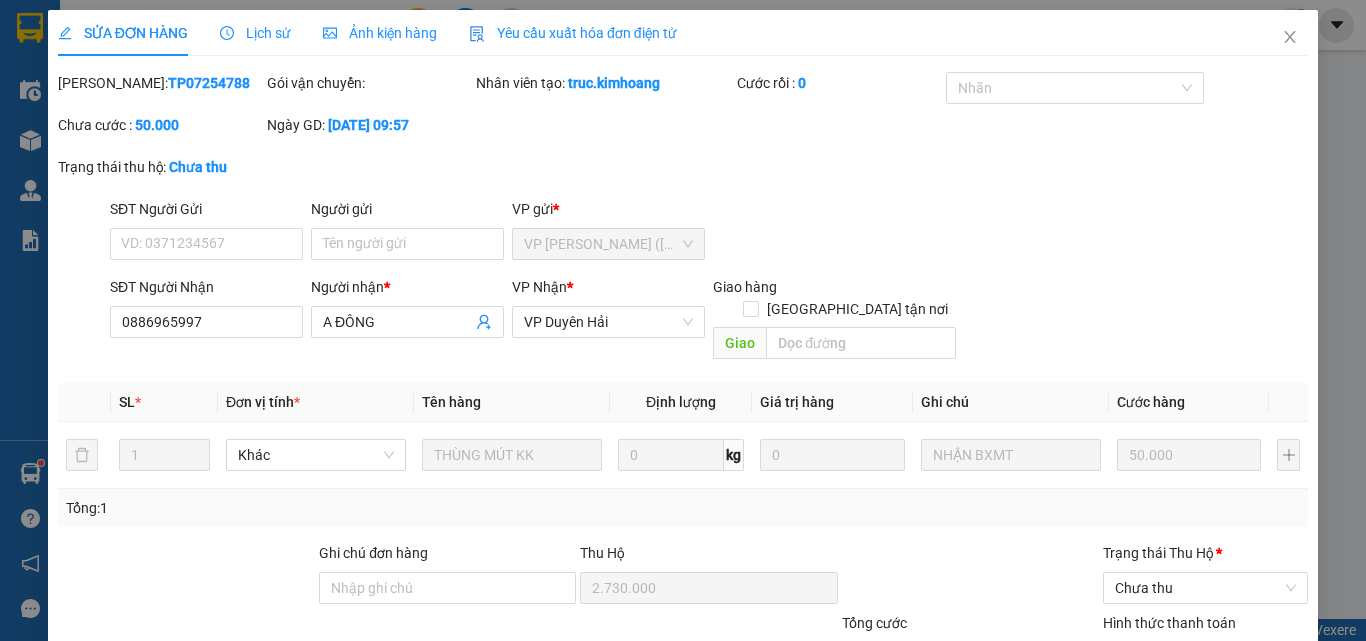 type on "0886965997" 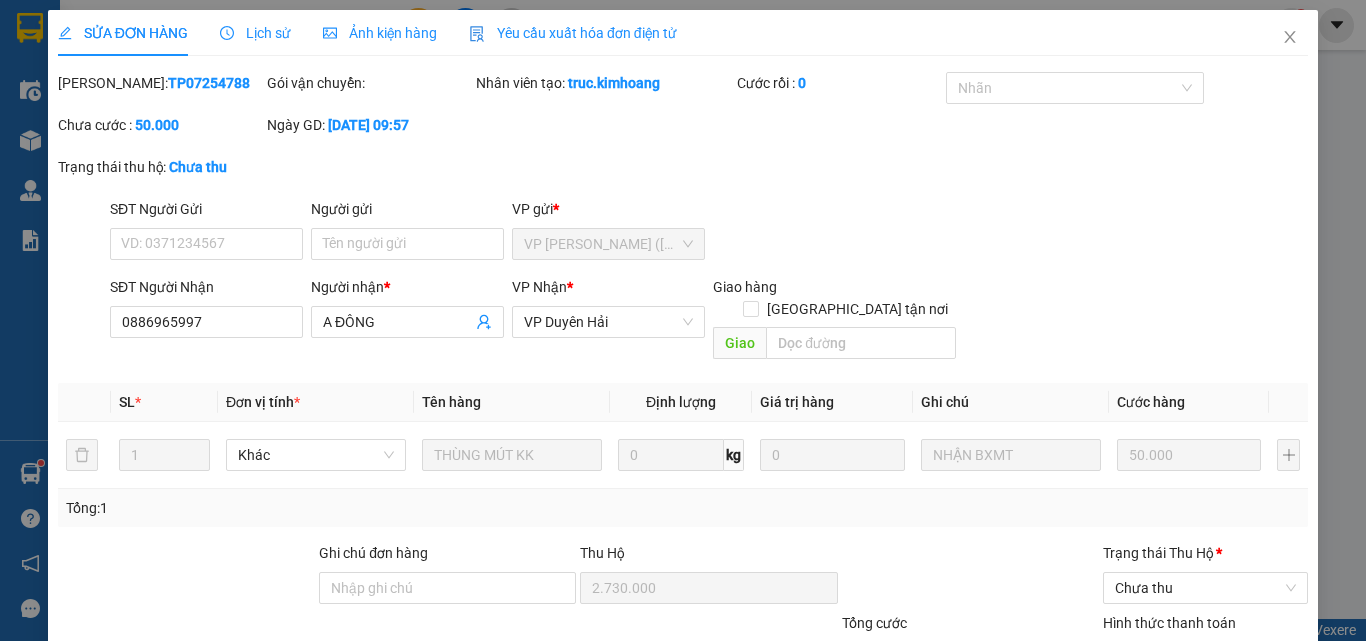 type on "A ĐÔNG" 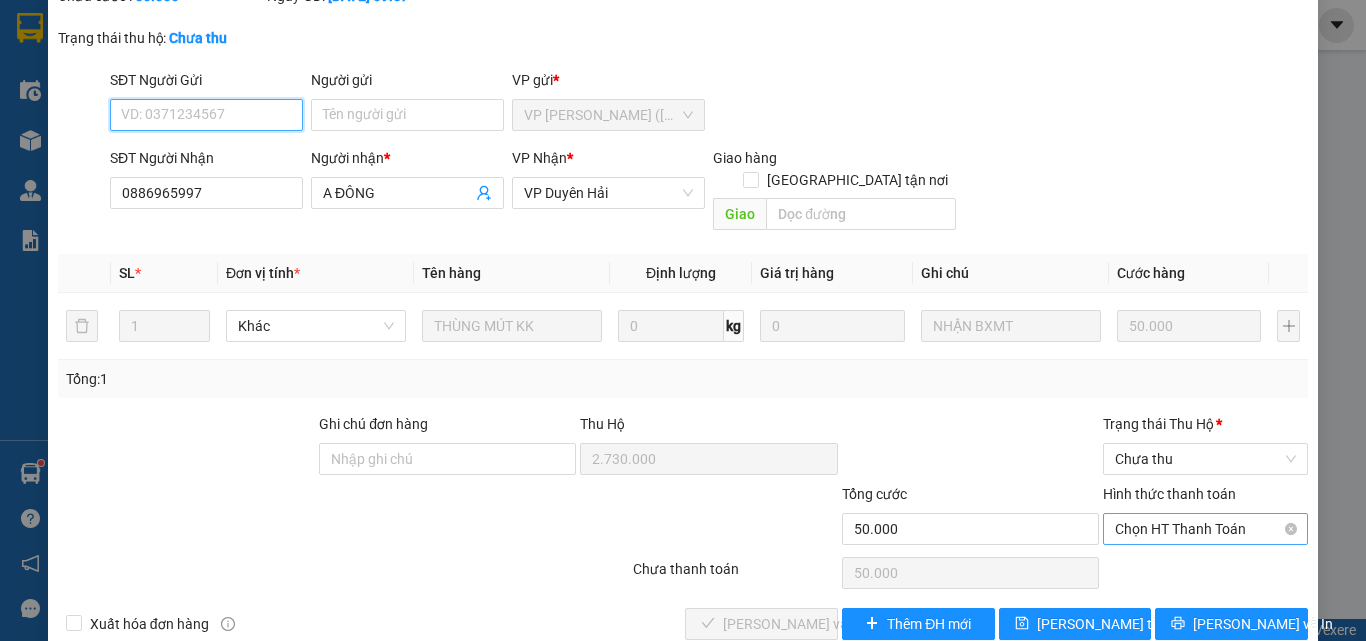scroll, scrollTop: 145, scrollLeft: 0, axis: vertical 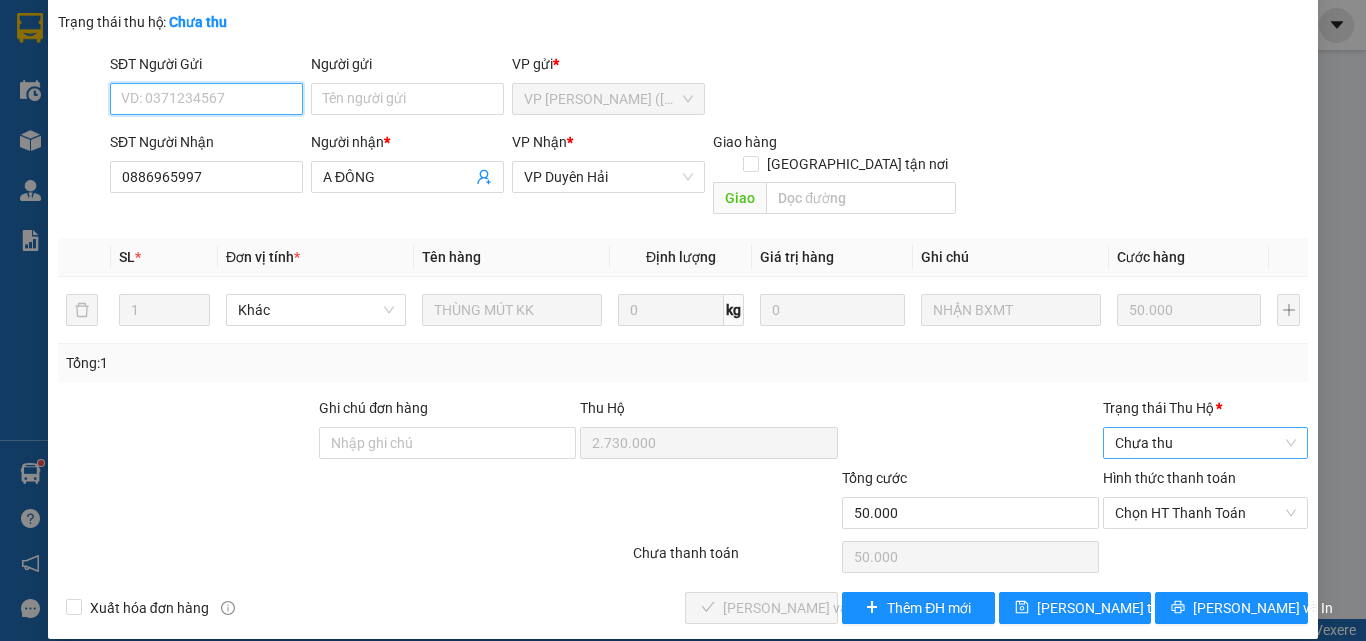 click on "Chưa thu" at bounding box center [1205, 443] 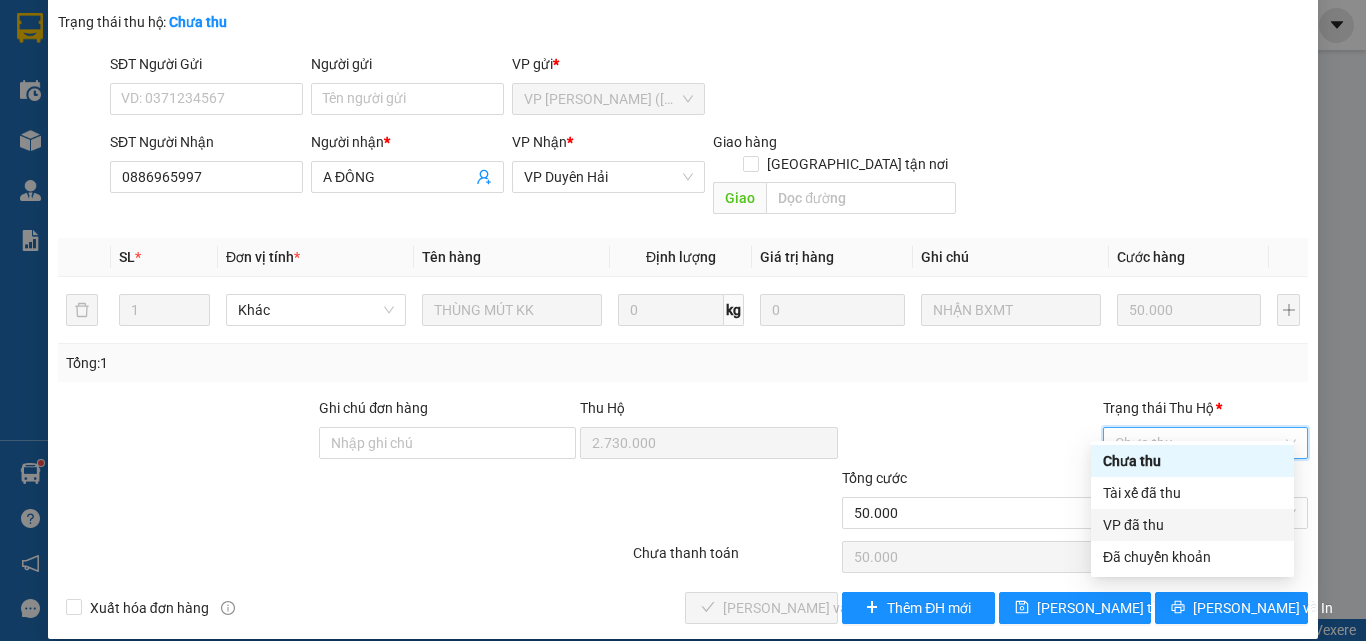 click on "VP đã thu" at bounding box center (1192, 525) 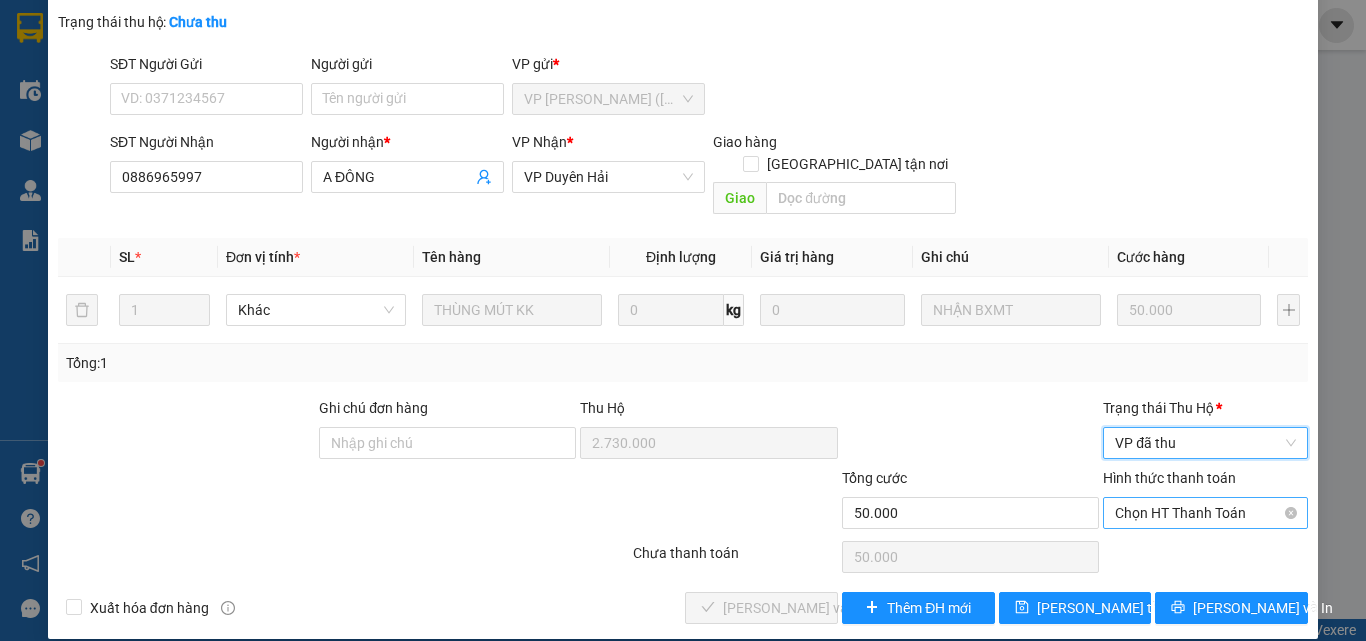 click on "Chọn HT Thanh Toán" at bounding box center (1205, 513) 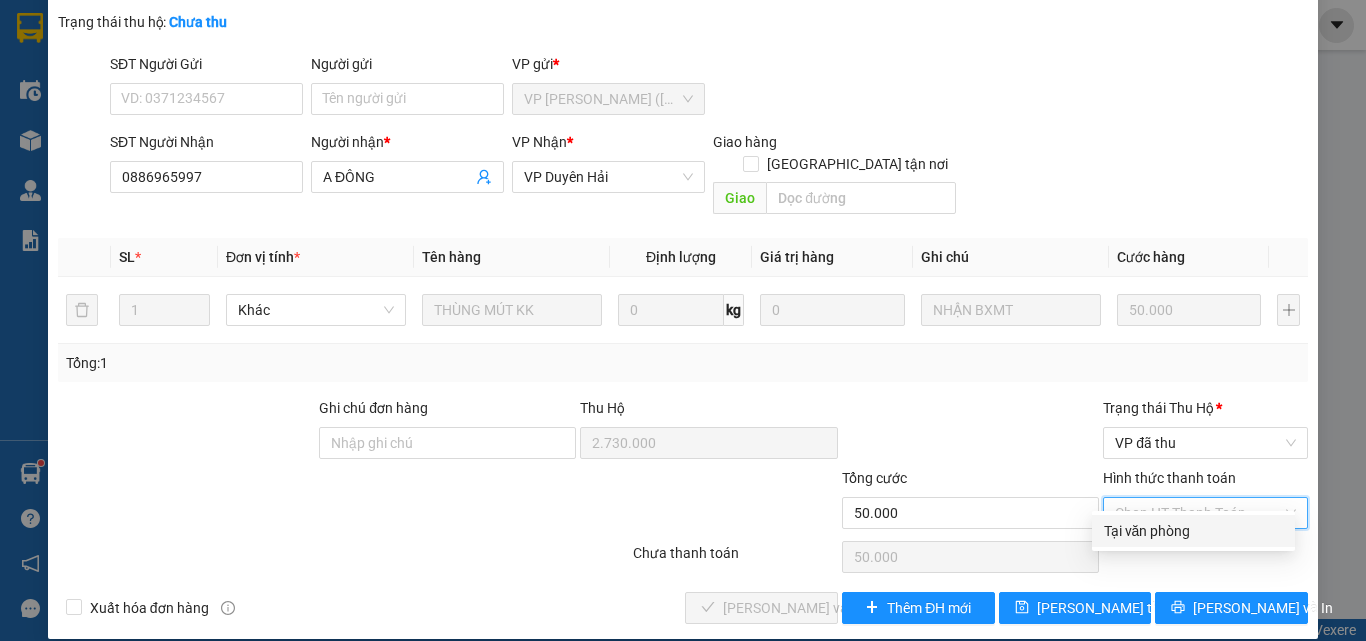 click on "Tại văn phòng" at bounding box center (1193, 531) 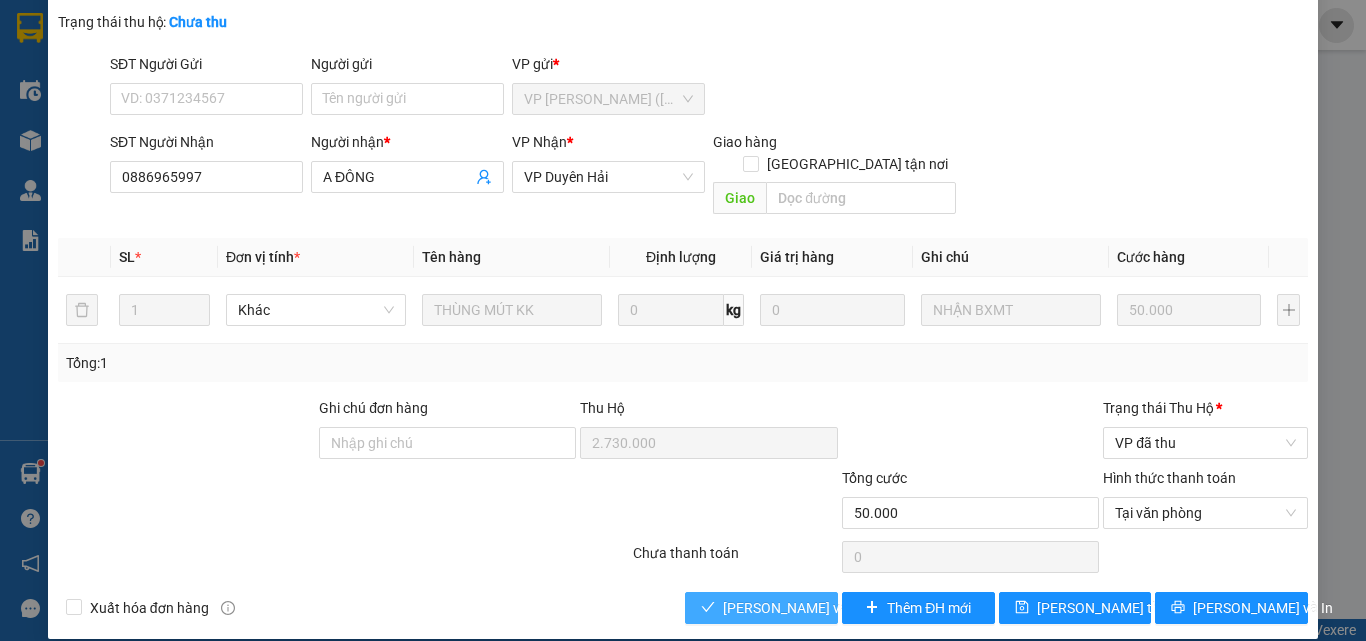 click on "[PERSON_NAME] và Giao hàng" at bounding box center (819, 608) 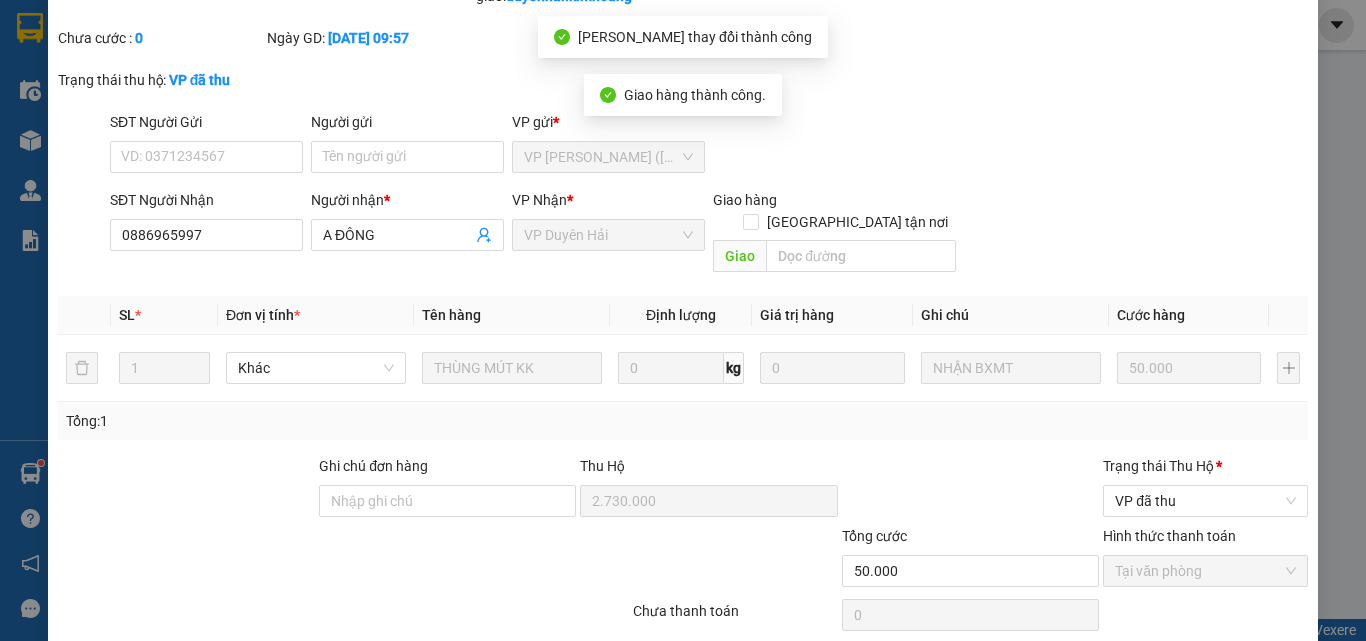 scroll, scrollTop: 0, scrollLeft: 0, axis: both 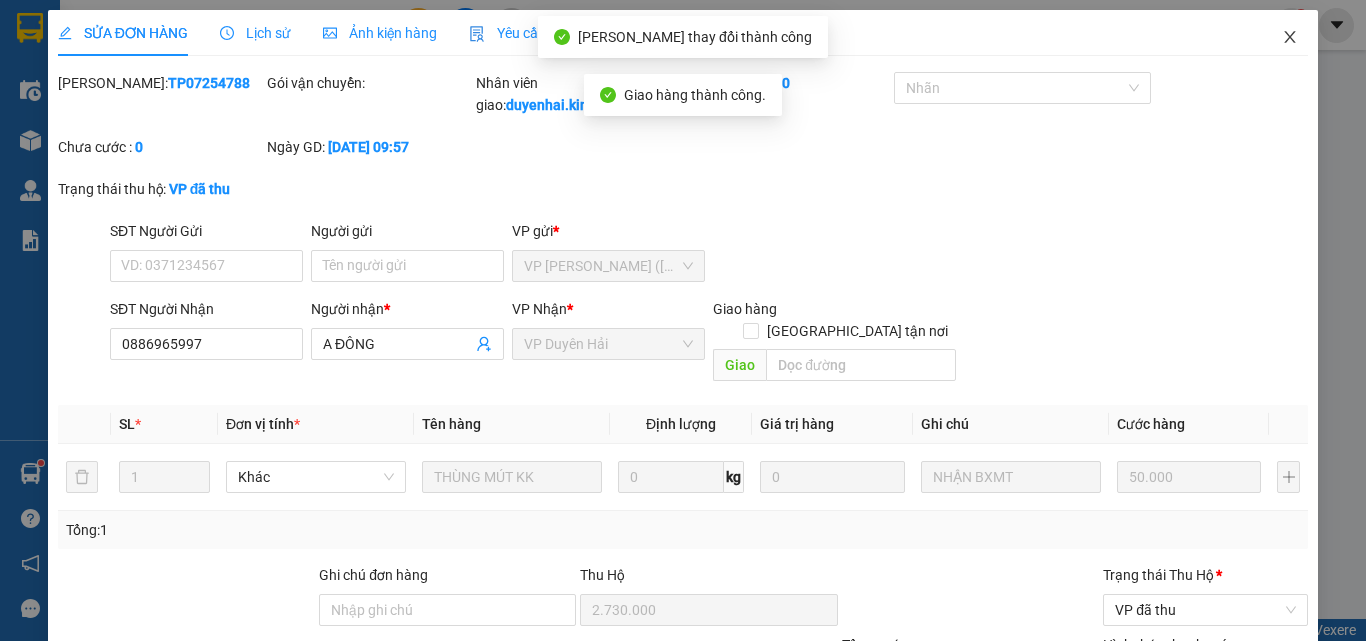 click 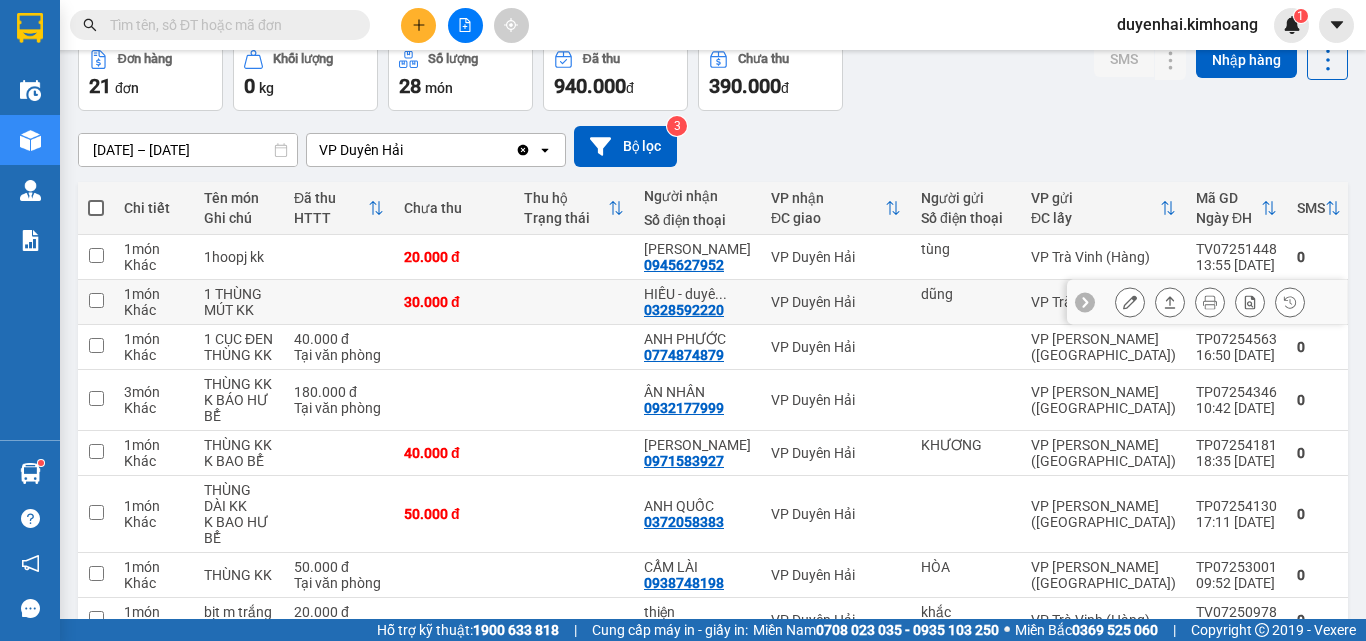 scroll, scrollTop: 0, scrollLeft: 0, axis: both 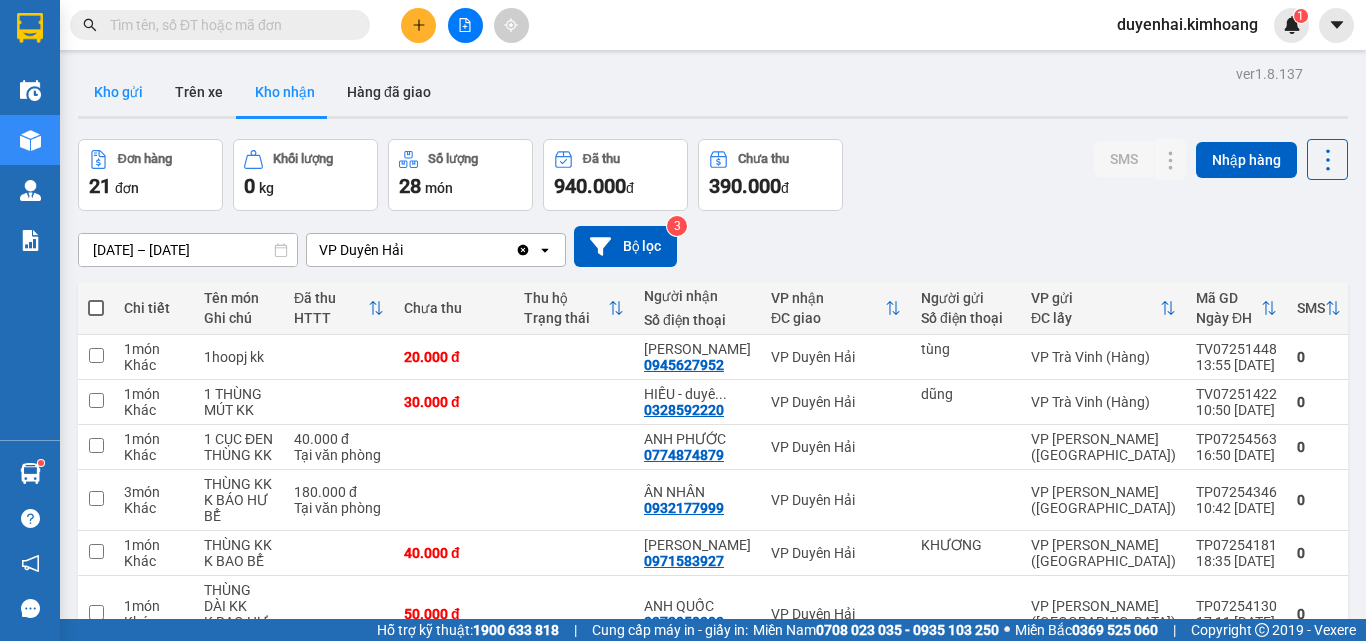 click on "Kho gửi" at bounding box center (118, 92) 